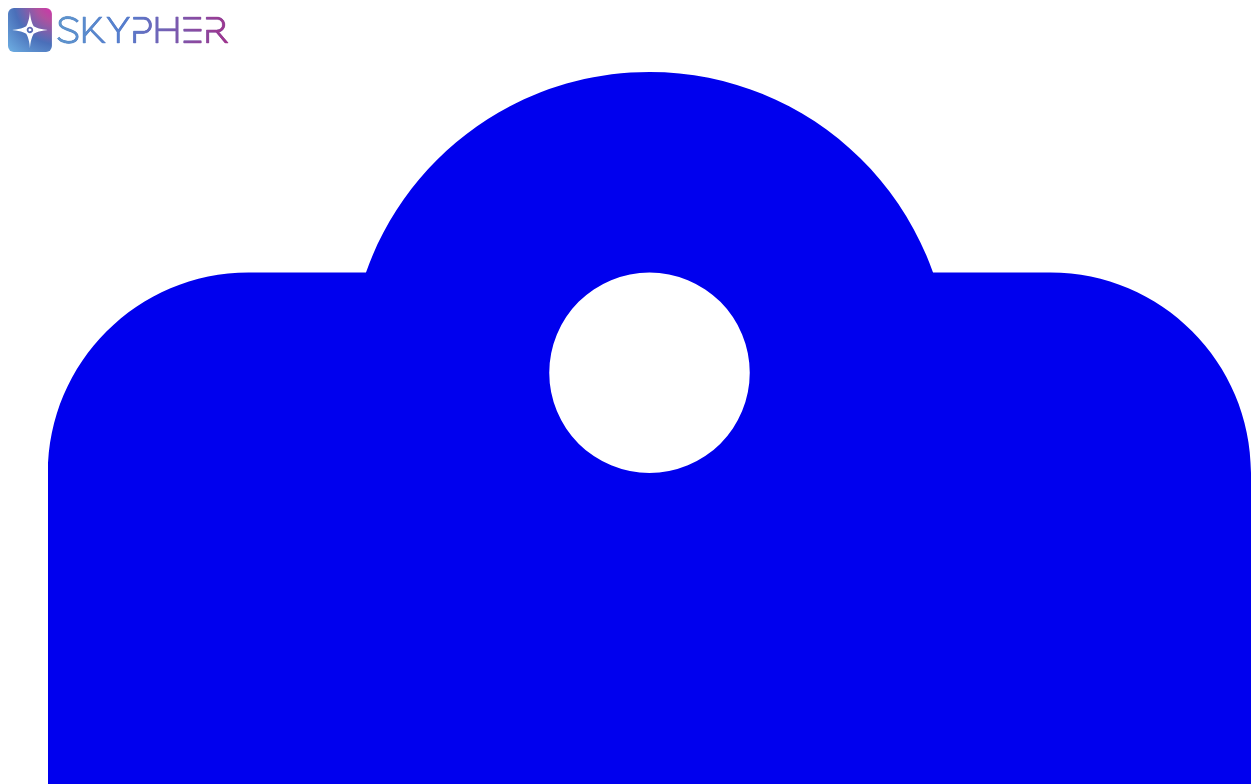 scroll, scrollTop: 0, scrollLeft: 0, axis: both 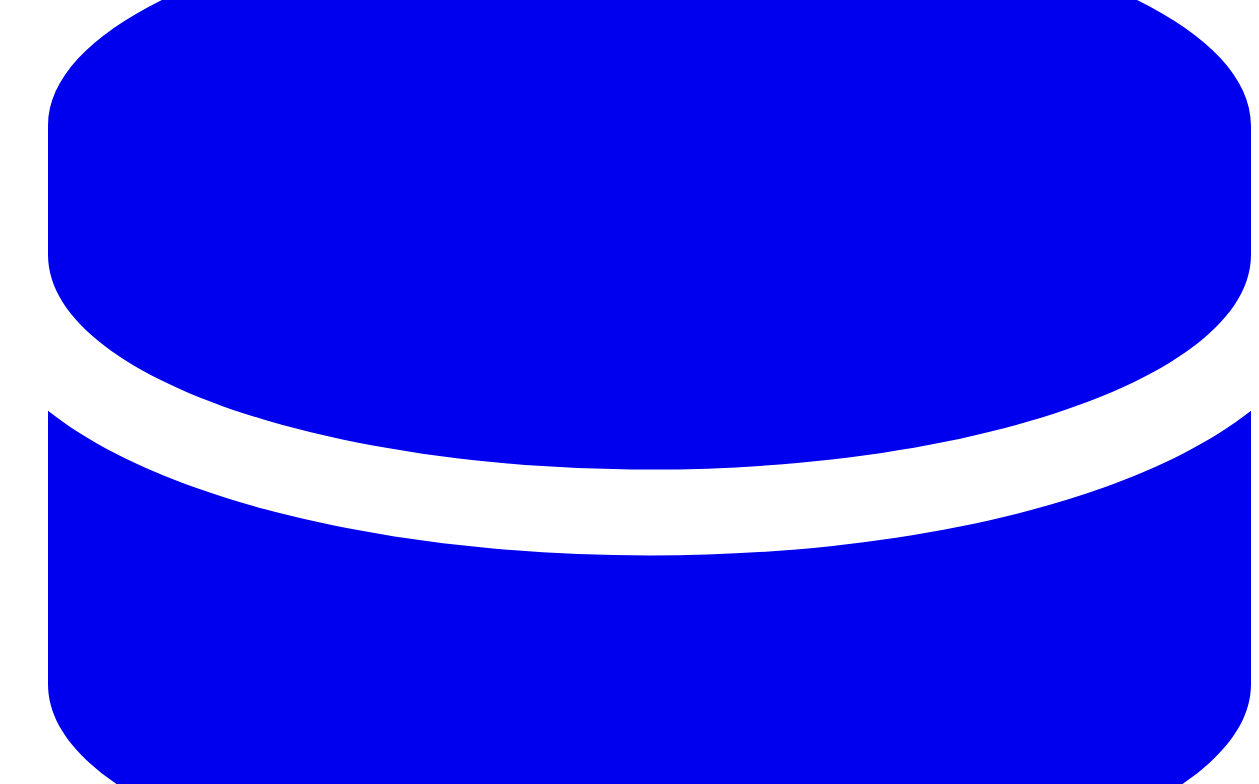 click on "MMT" at bounding box center (31, 49411) 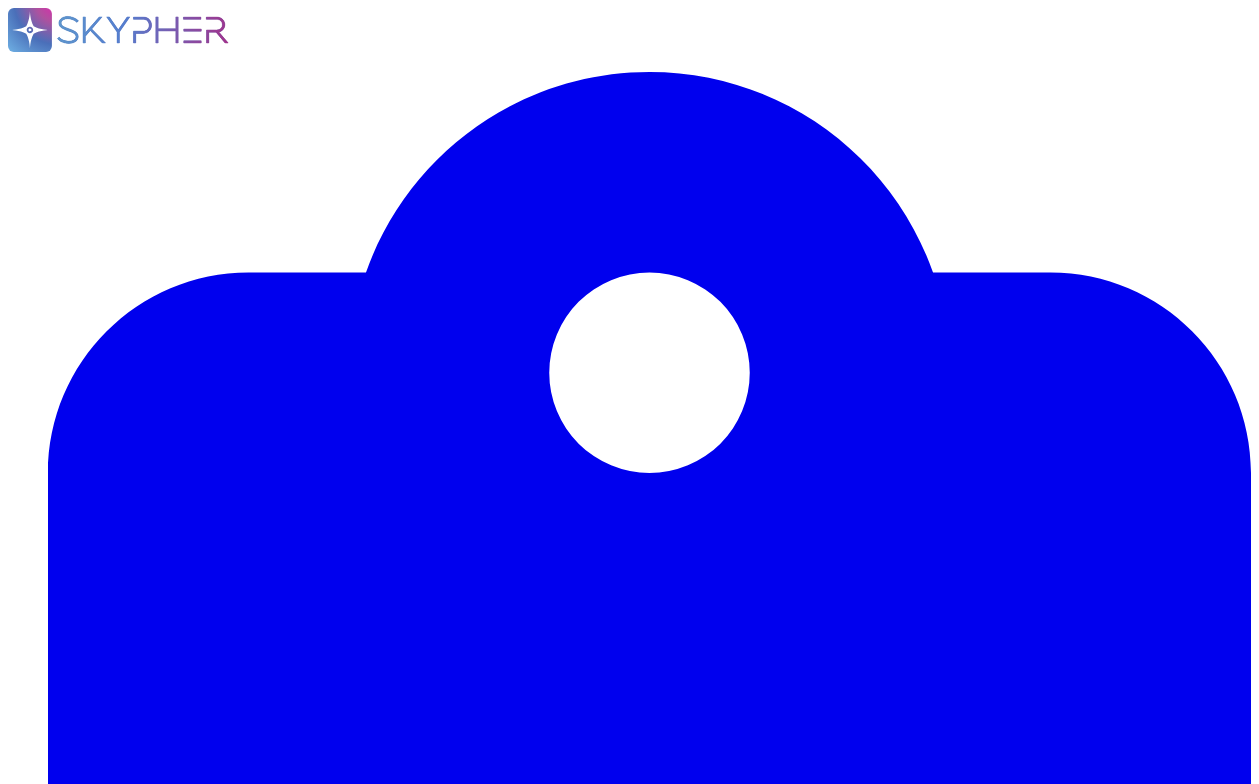 scroll, scrollTop: 14135, scrollLeft: 0, axis: vertical 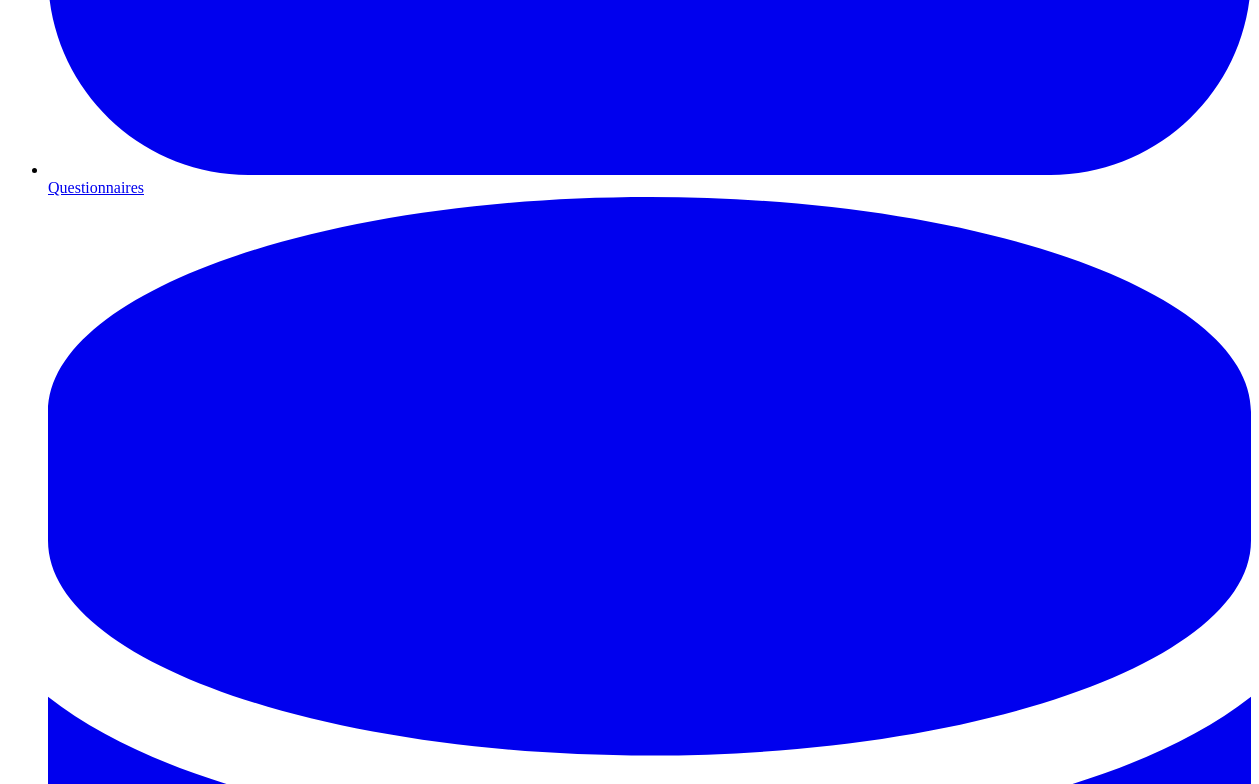 click 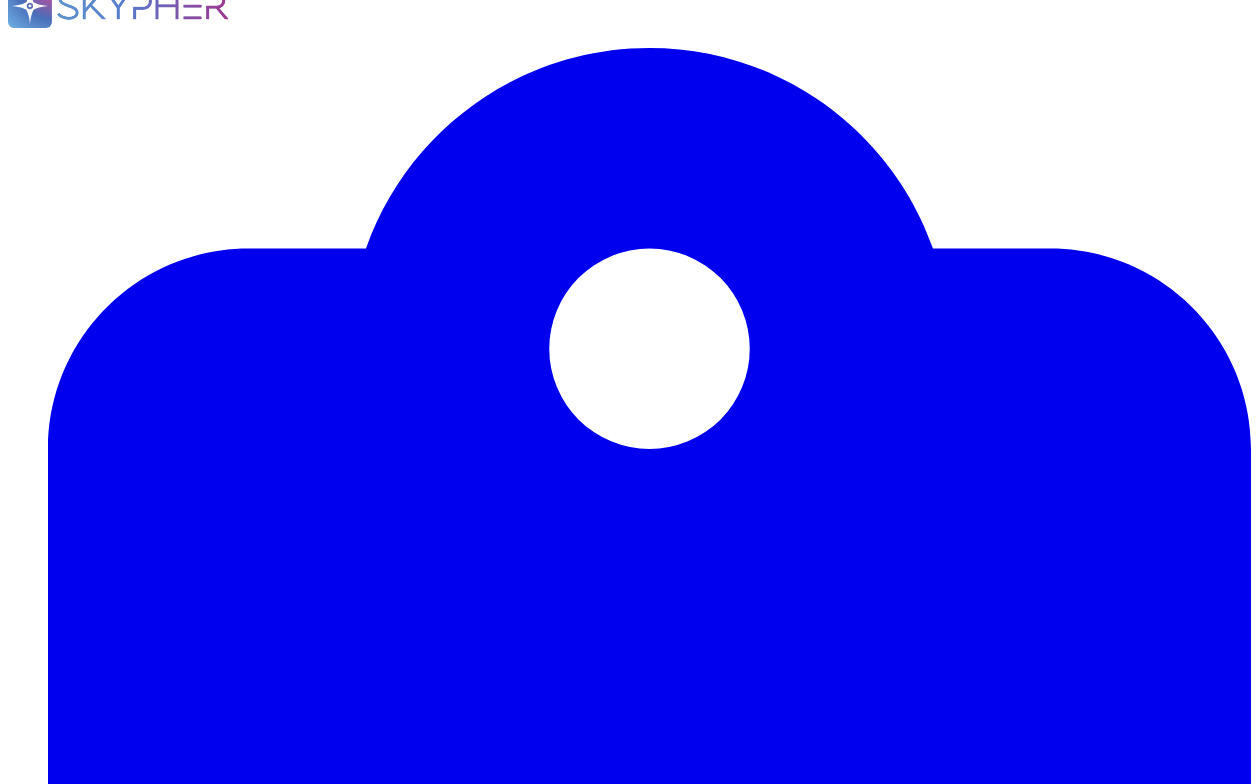 scroll, scrollTop: 0, scrollLeft: 0, axis: both 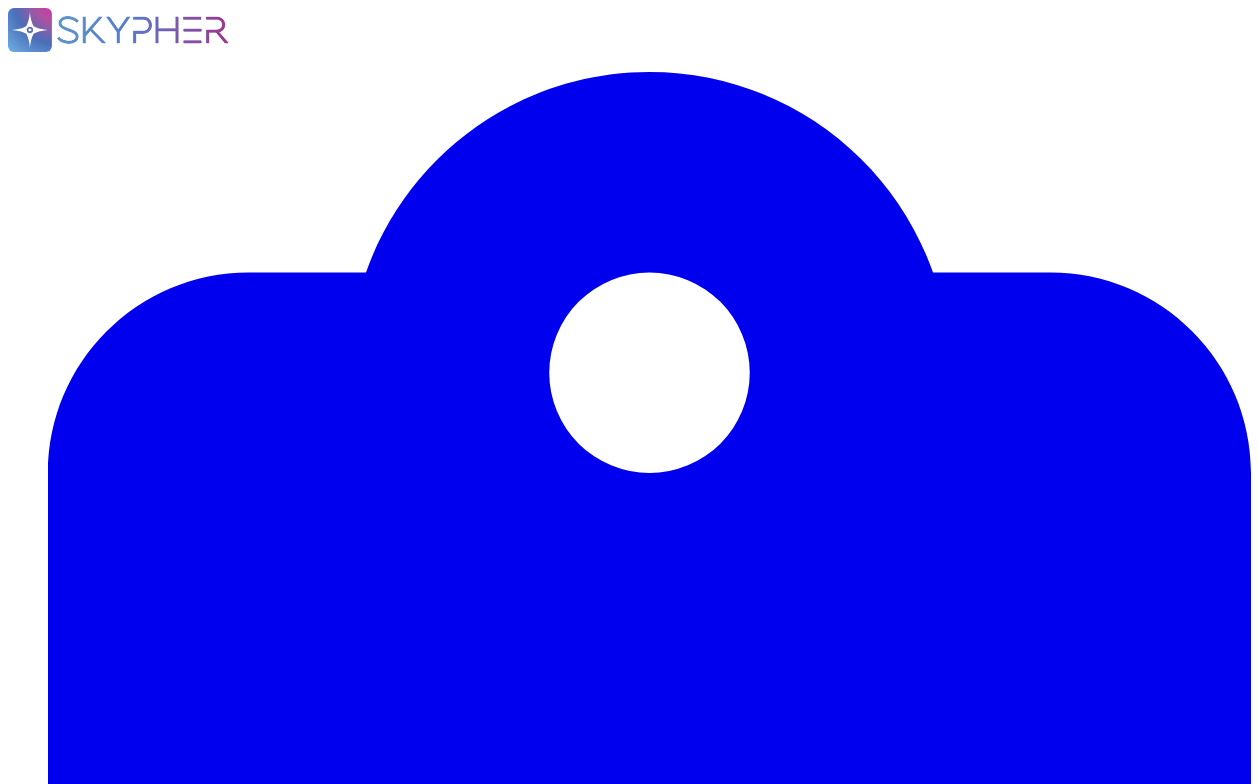 click on "In progress" at bounding box center (44, 15753) 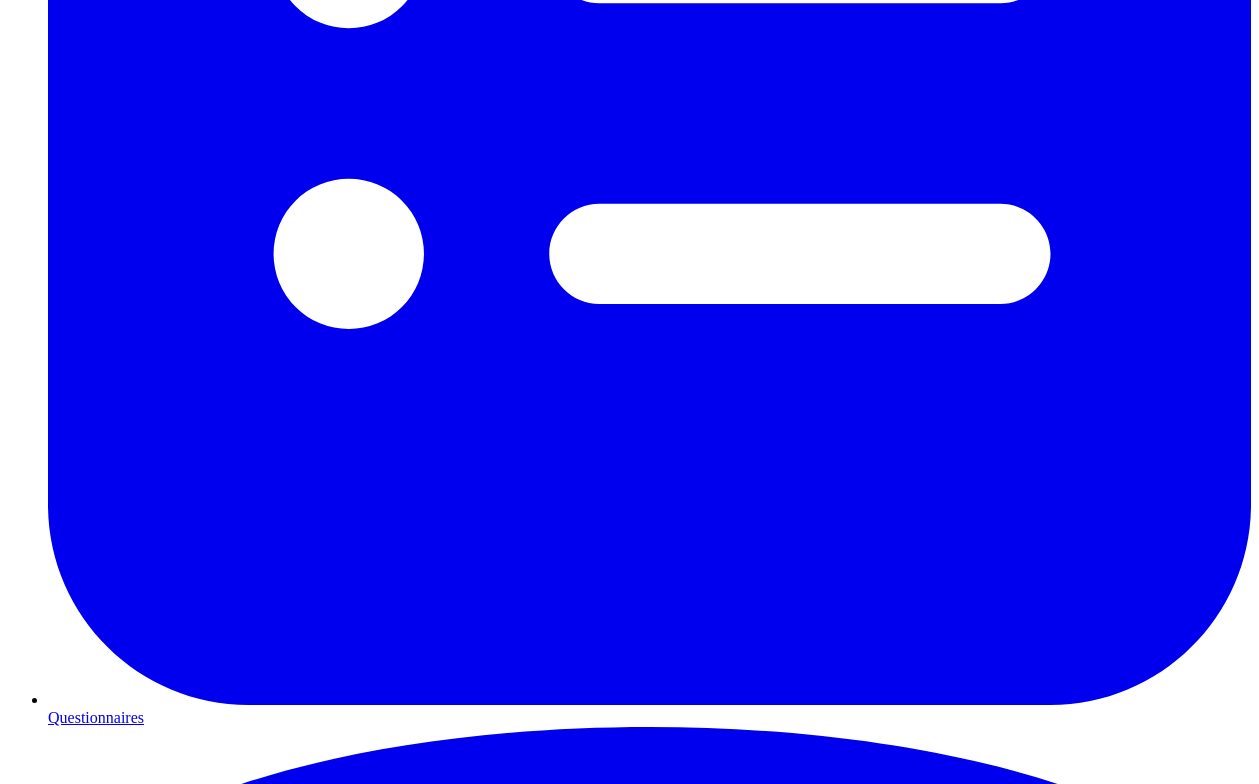 scroll, scrollTop: 976, scrollLeft: 0, axis: vertical 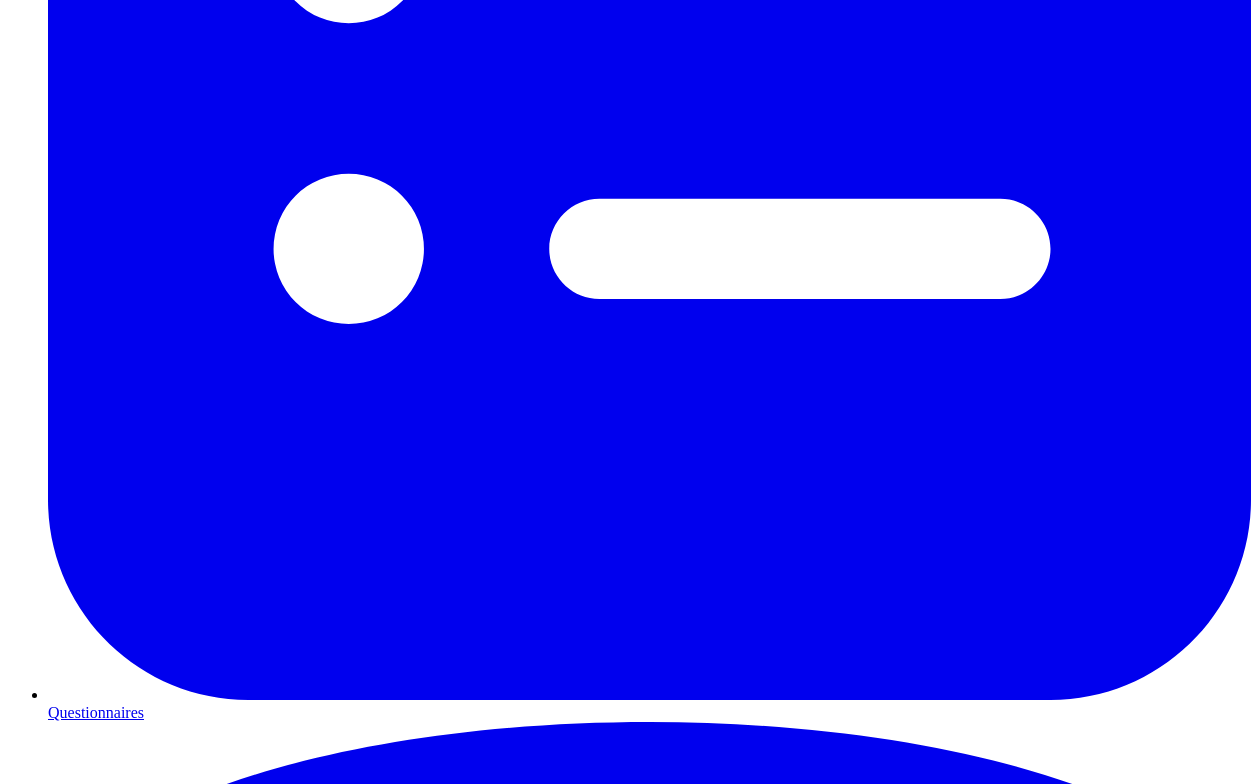 click 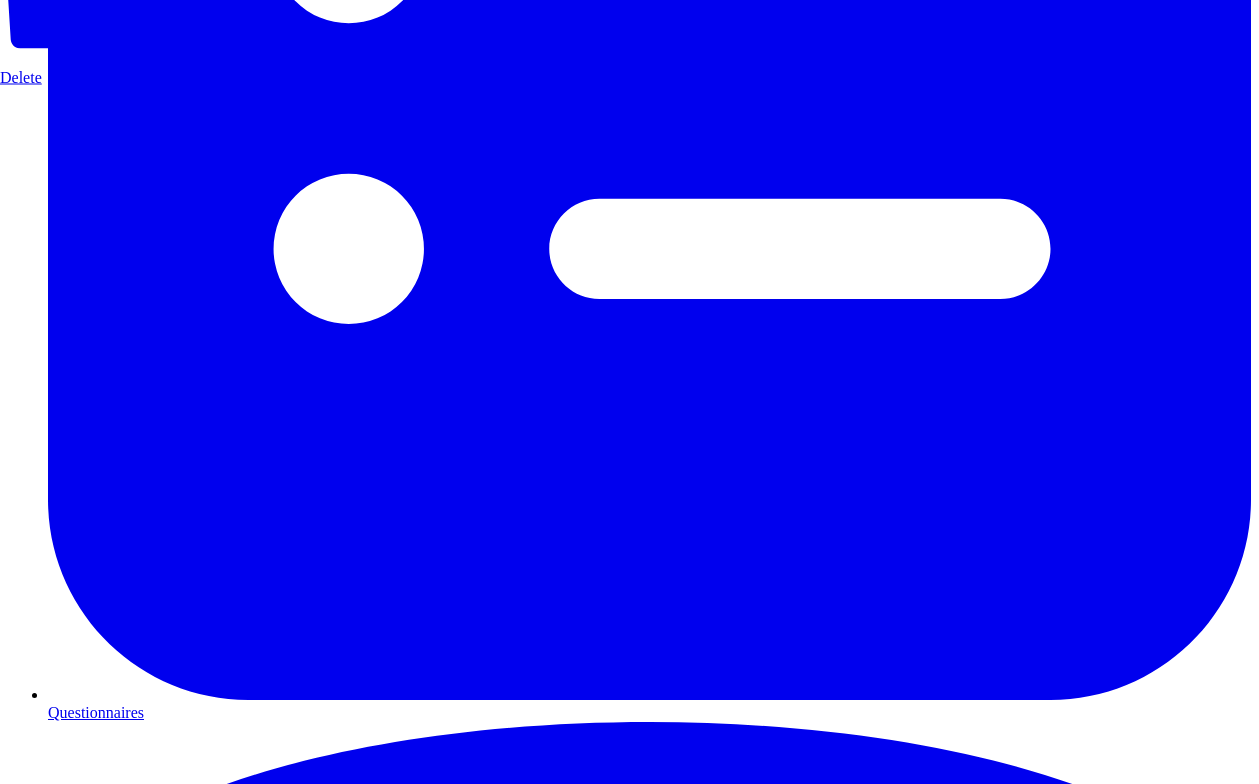 click on "Mark as Done" at bounding box center (45, -389) 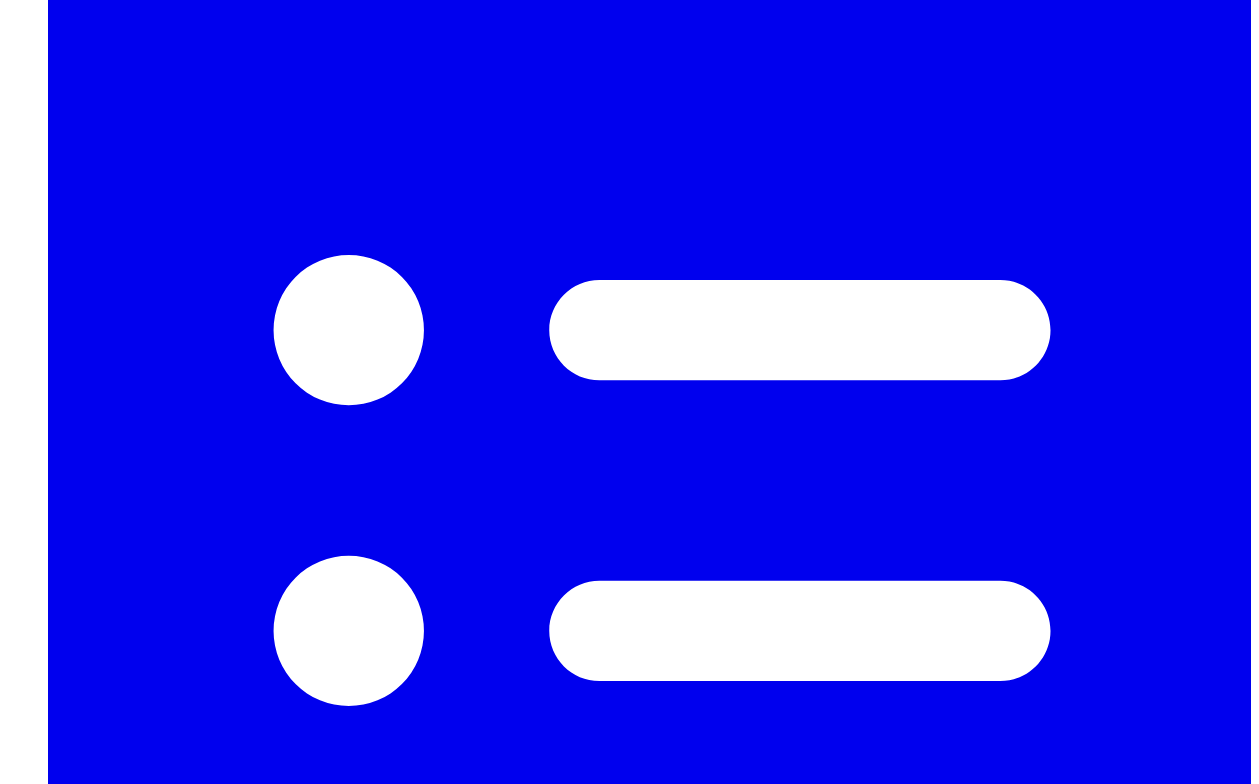 scroll, scrollTop: 593, scrollLeft: 0, axis: vertical 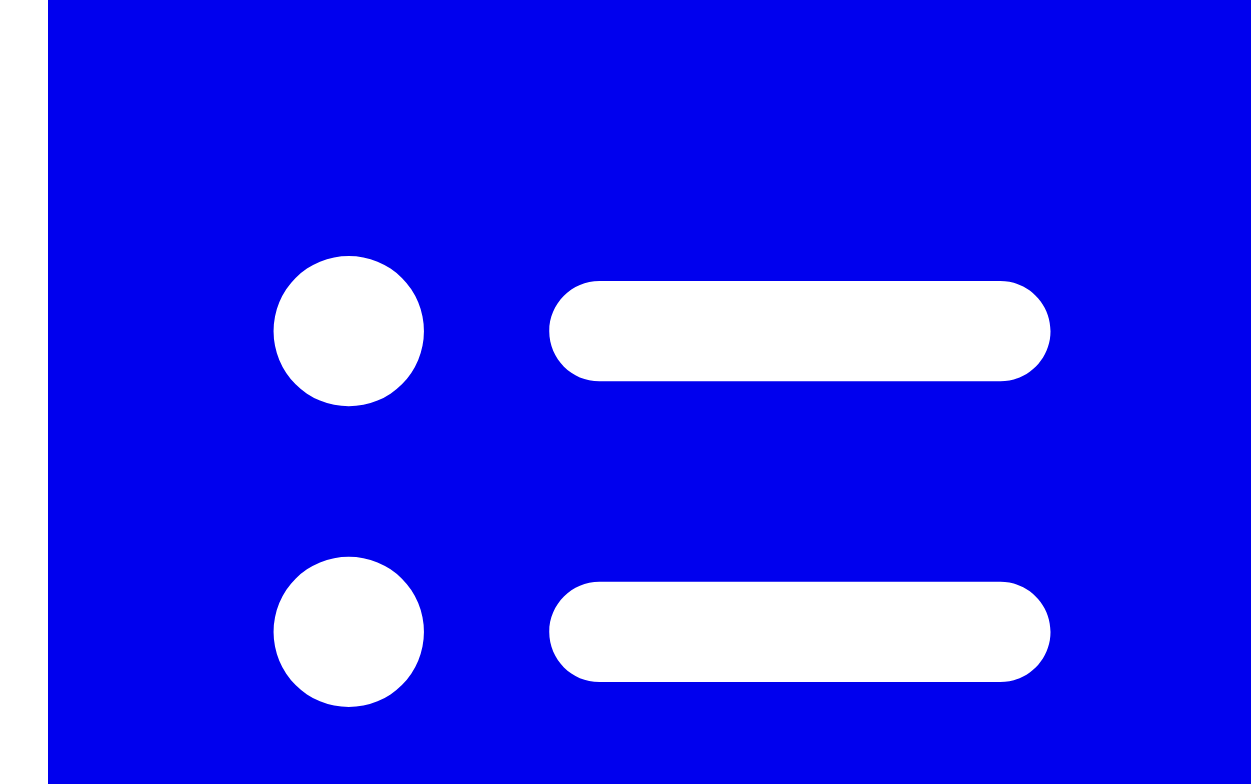 click 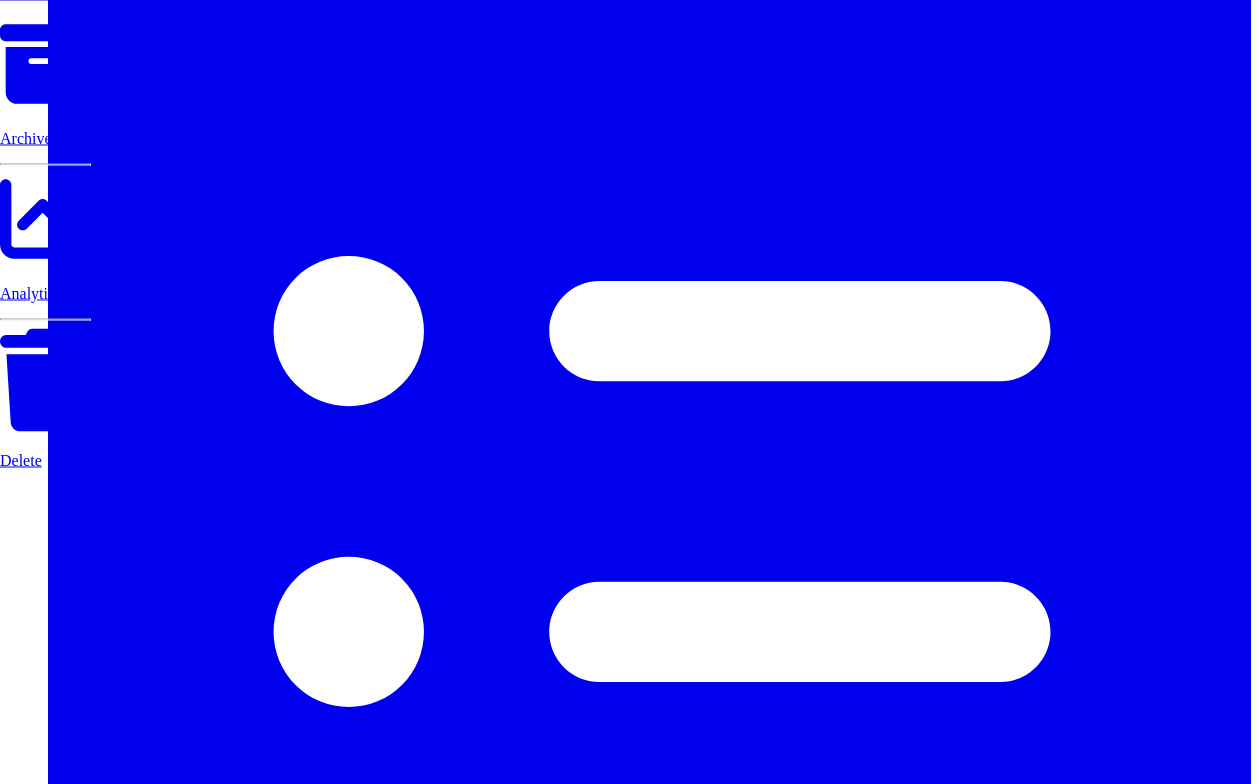 click on "Mark as Done" at bounding box center (45, -6) 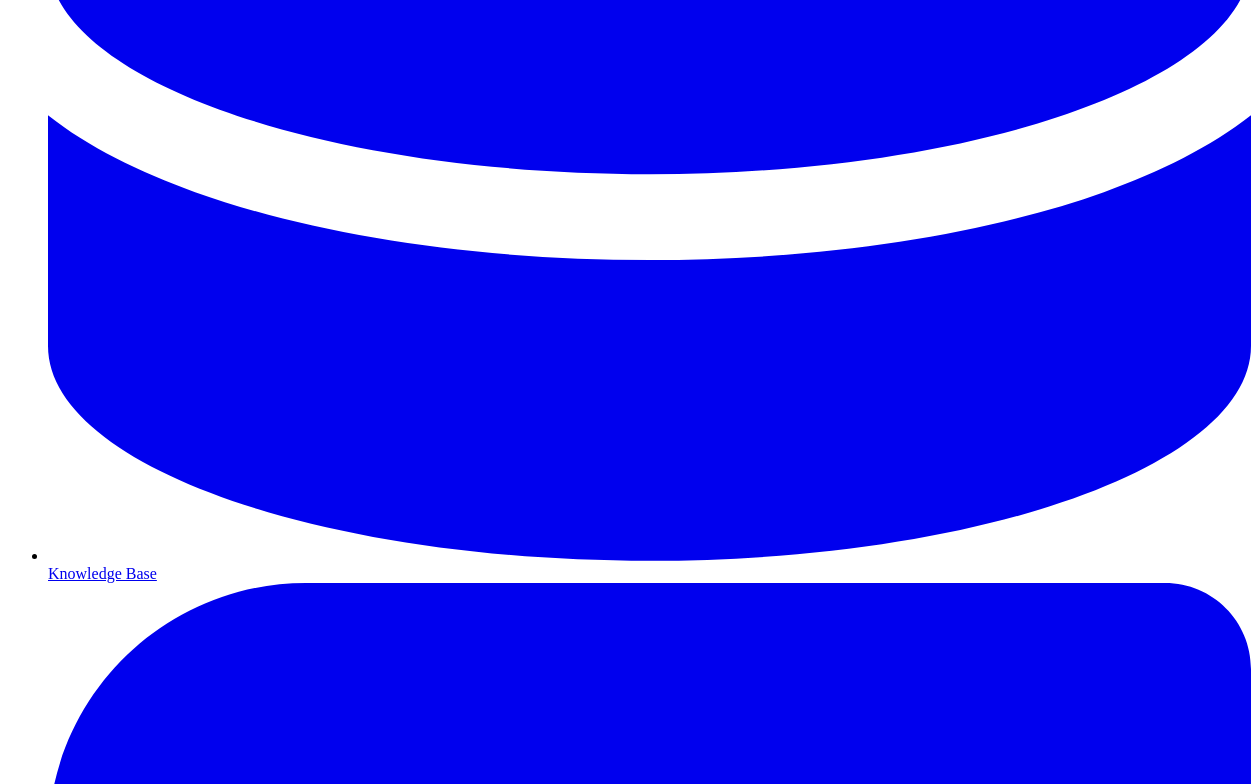 scroll, scrollTop: 2495, scrollLeft: 0, axis: vertical 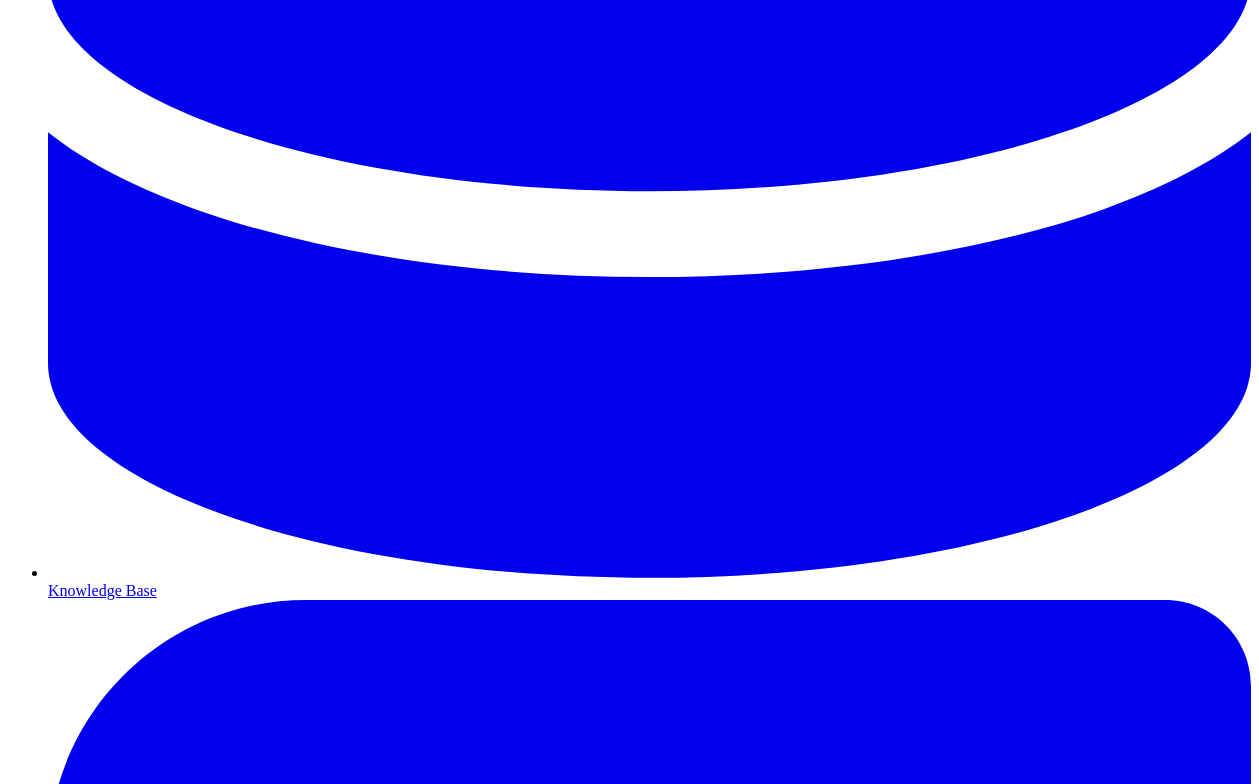 click 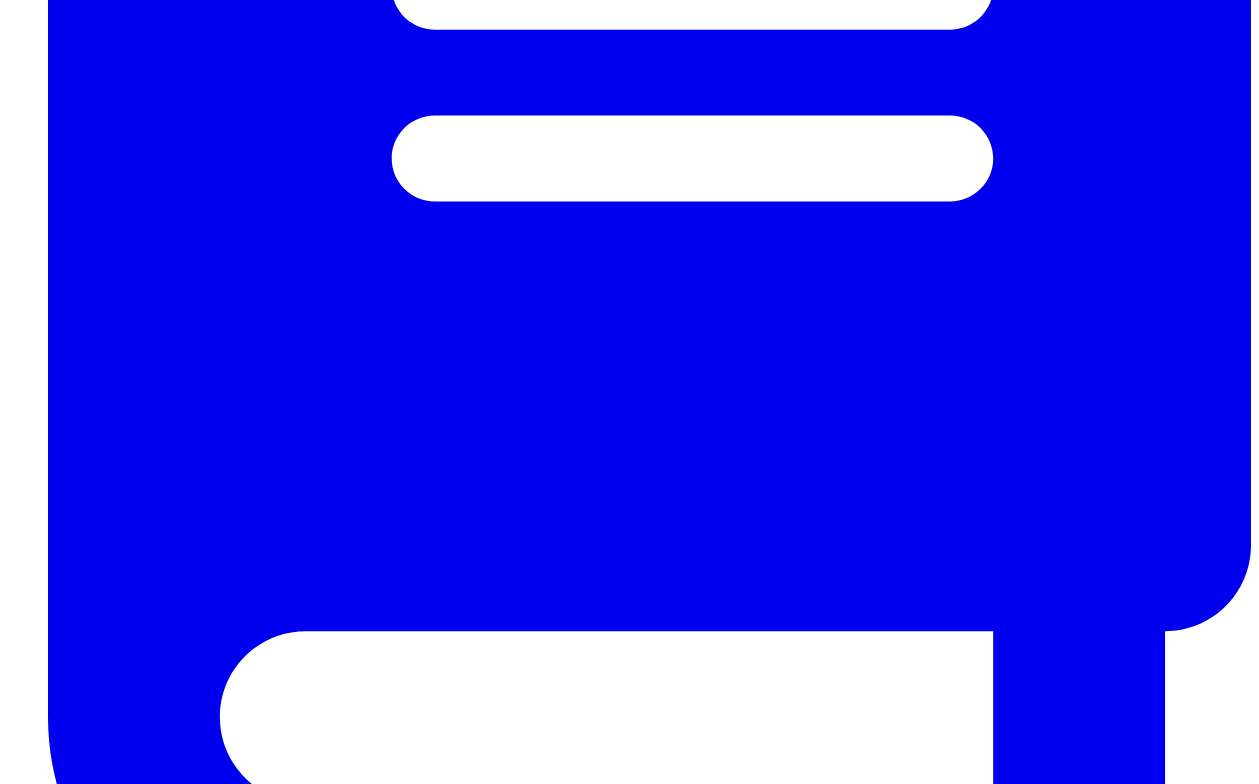 scroll, scrollTop: 3436, scrollLeft: 0, axis: vertical 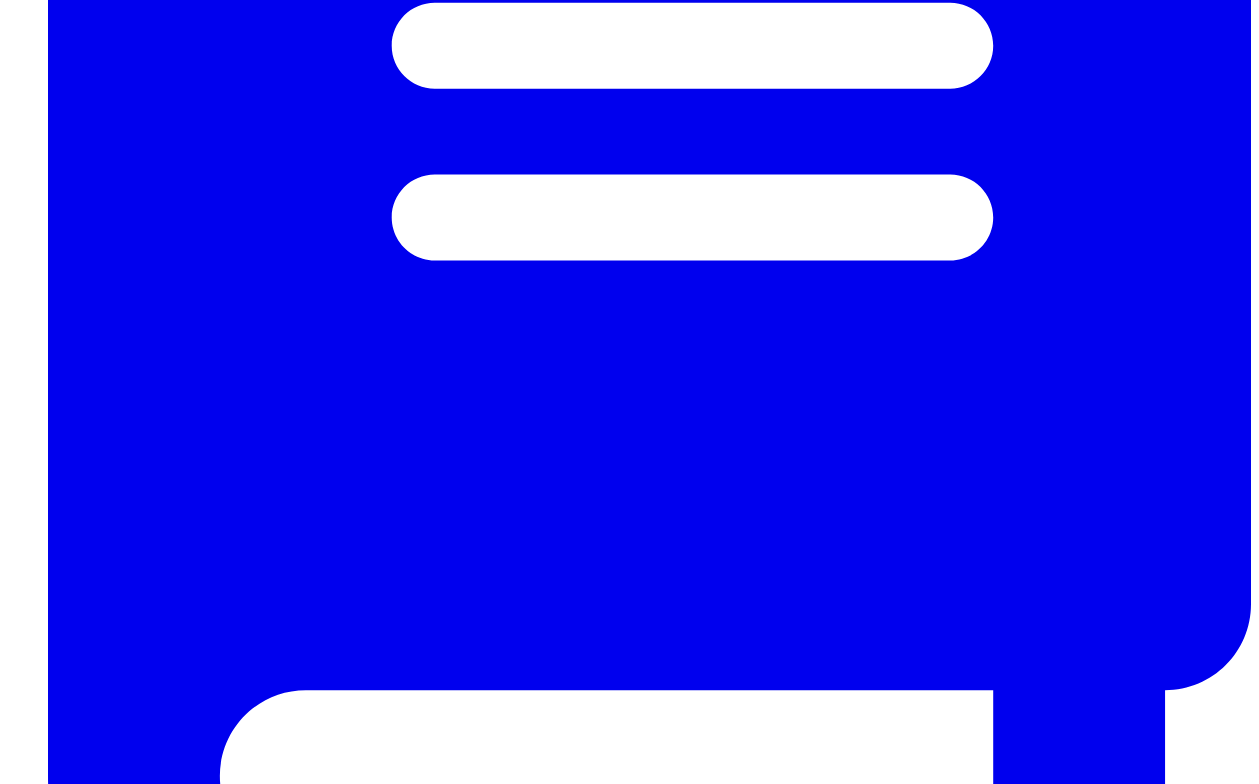 click 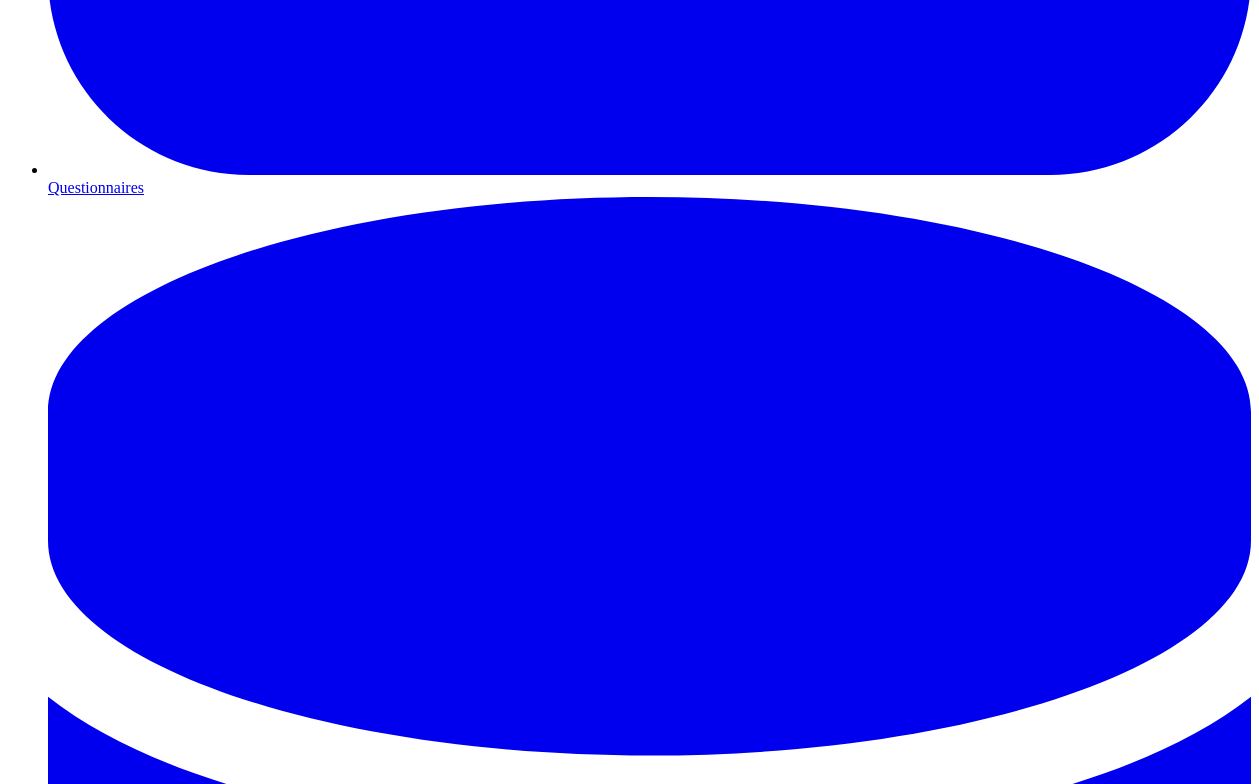 scroll, scrollTop: 1459, scrollLeft: 0, axis: vertical 